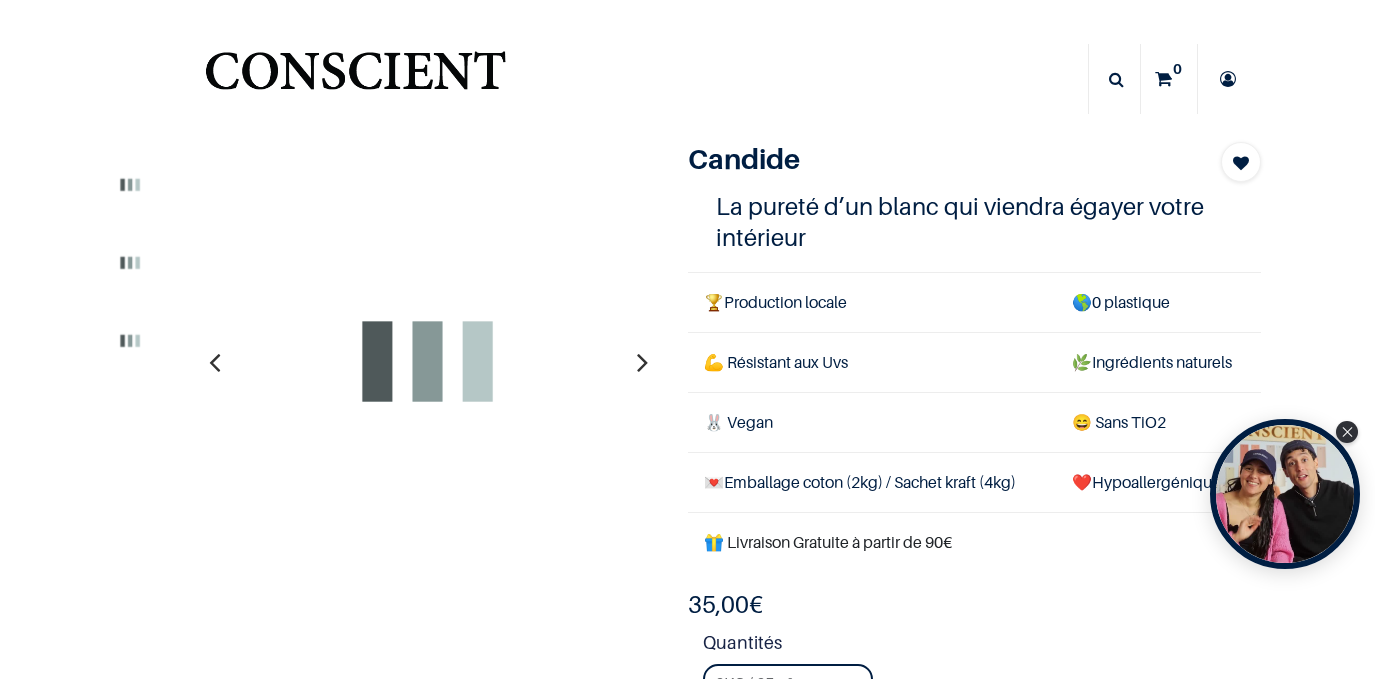 scroll, scrollTop: 0, scrollLeft: 0, axis: both 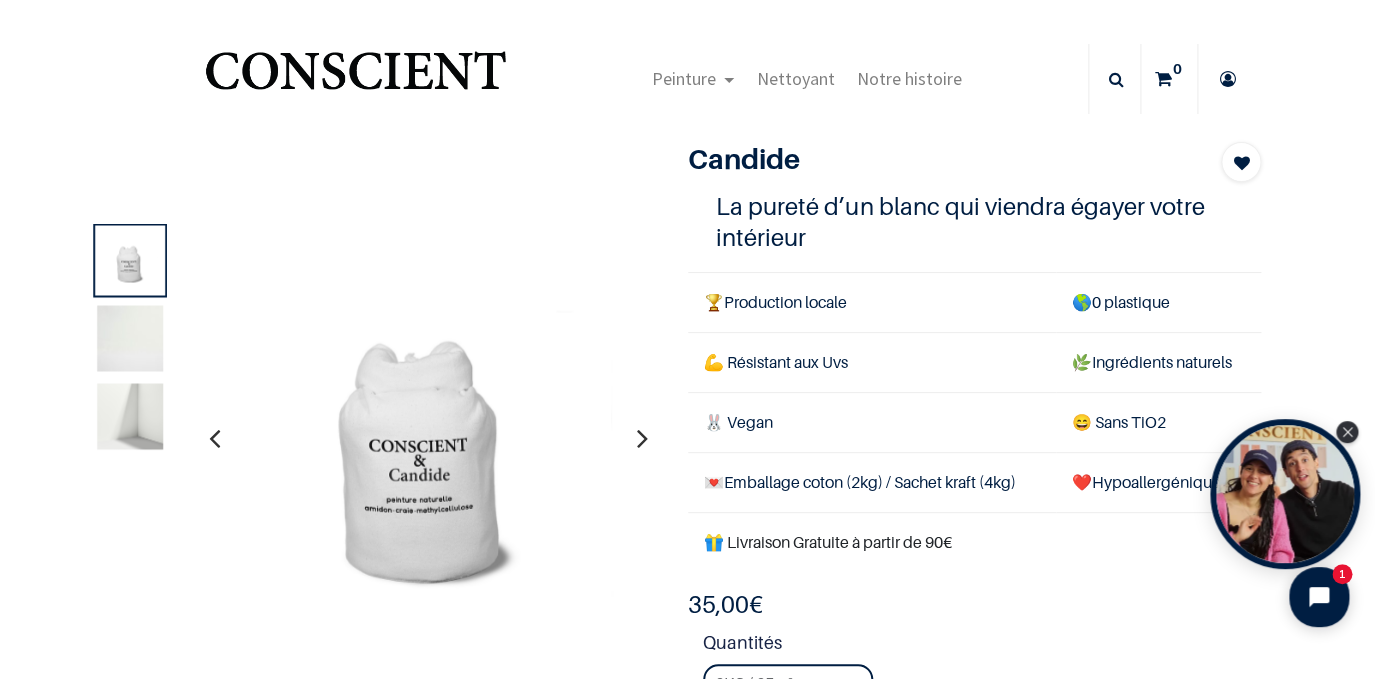 click at bounding box center [355, 79] 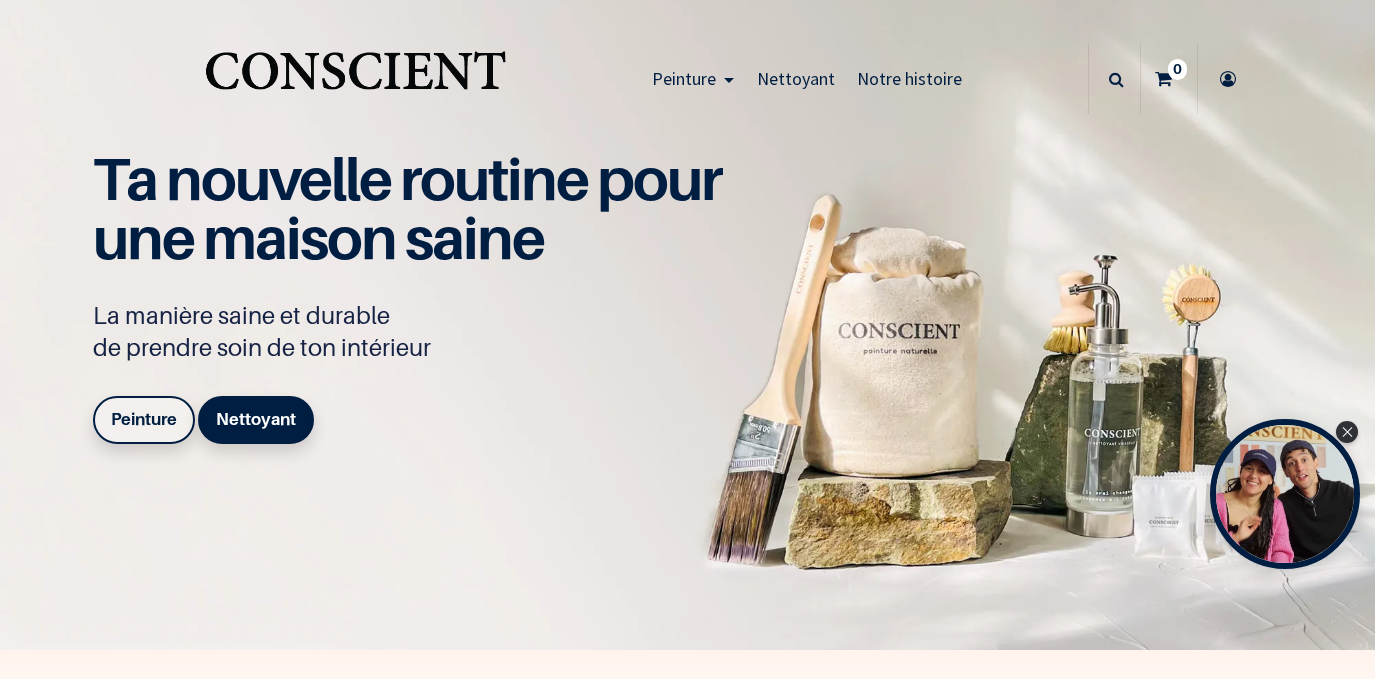 scroll, scrollTop: 0, scrollLeft: 0, axis: both 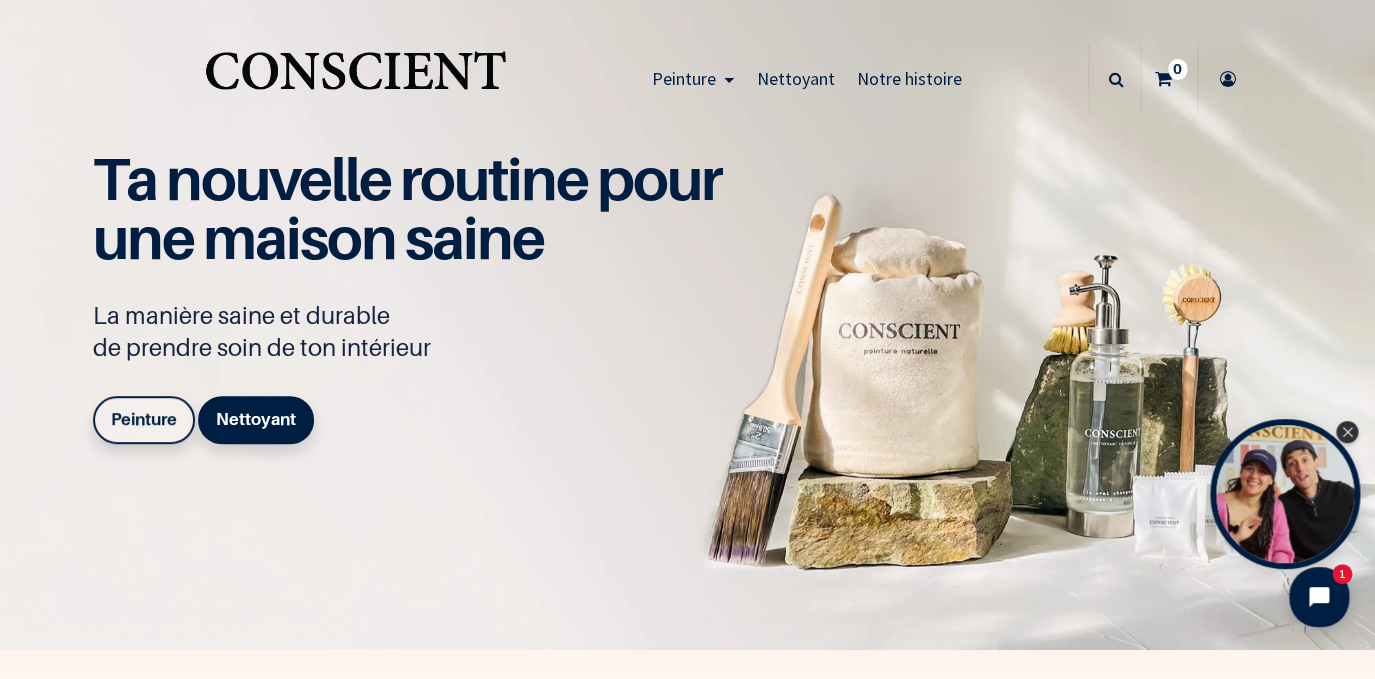 click on "Peinture" at bounding box center (144, 419) 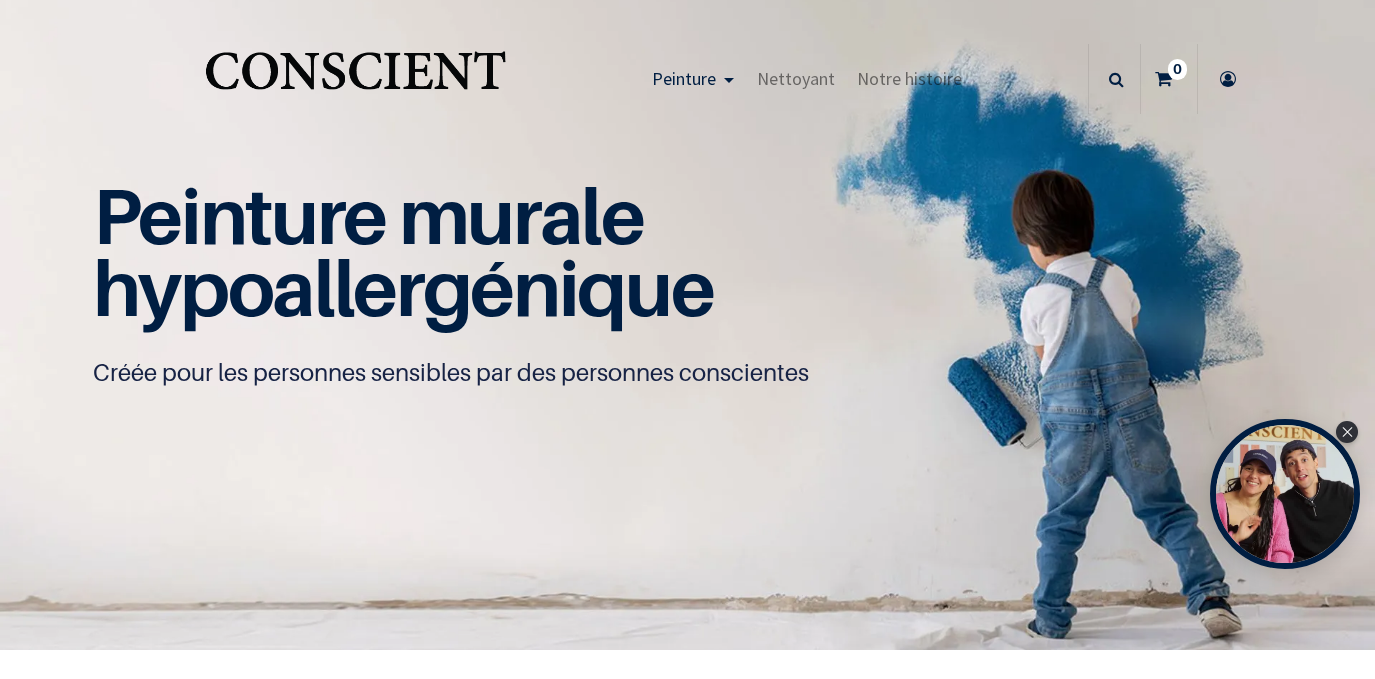 scroll, scrollTop: 0, scrollLeft: 0, axis: both 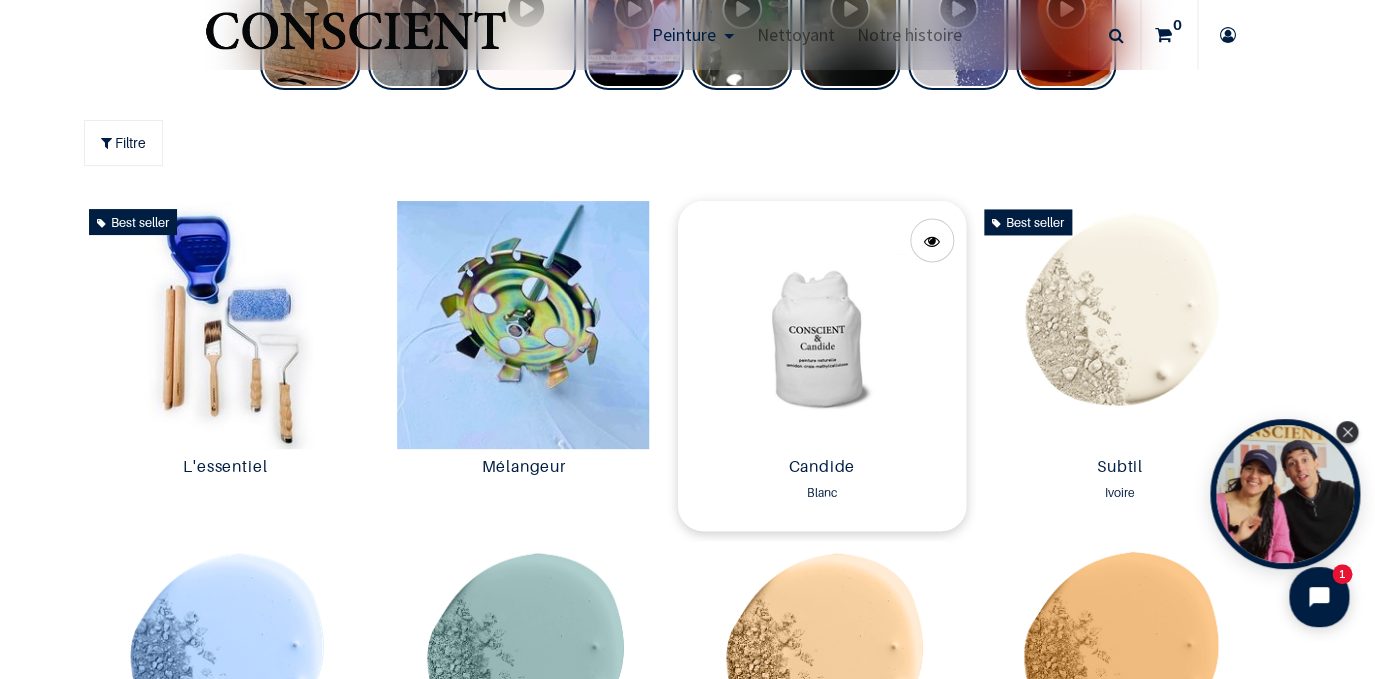 click at bounding box center [822, 325] 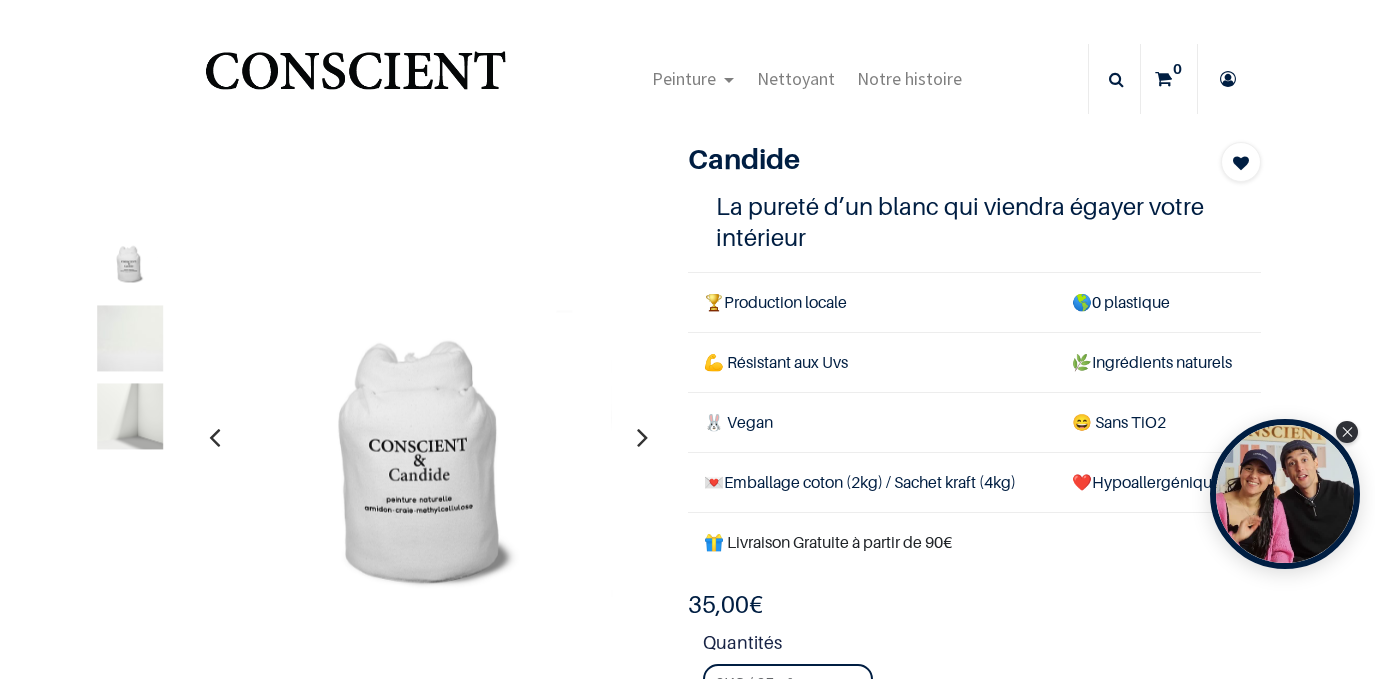 scroll, scrollTop: 0, scrollLeft: 0, axis: both 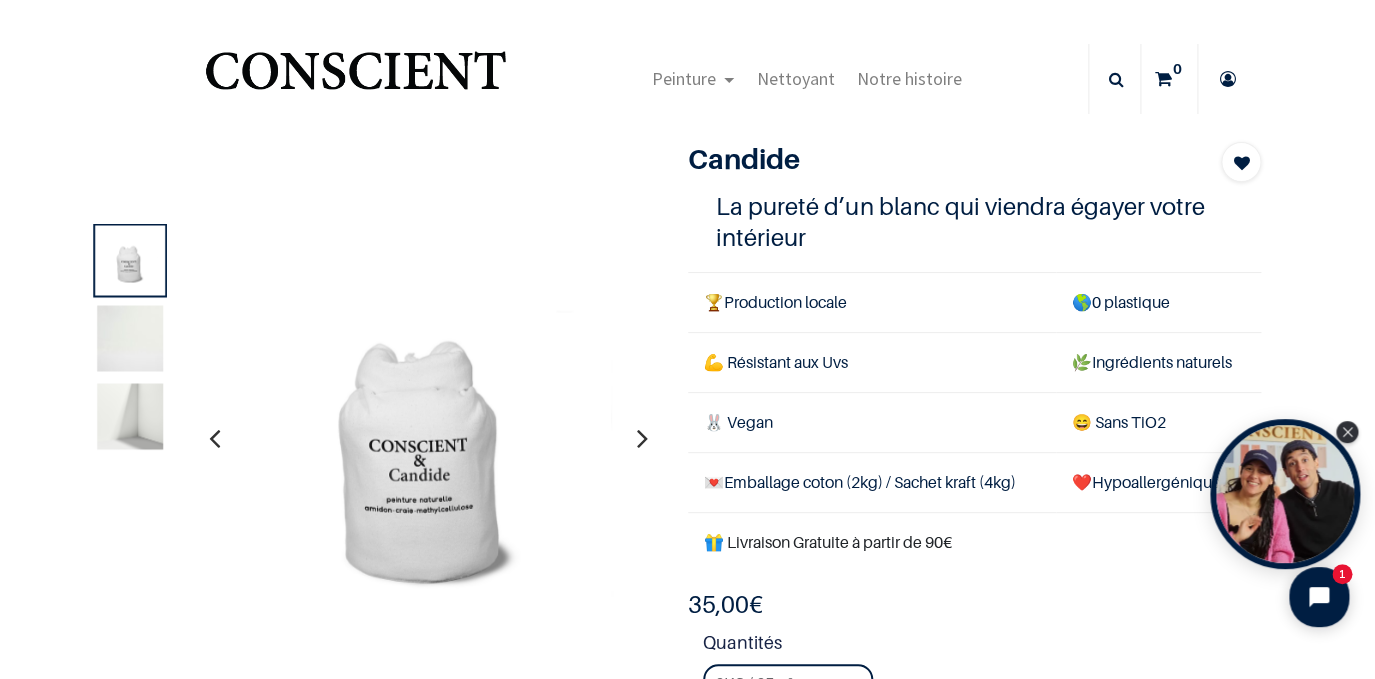 click at bounding box center [130, 416] 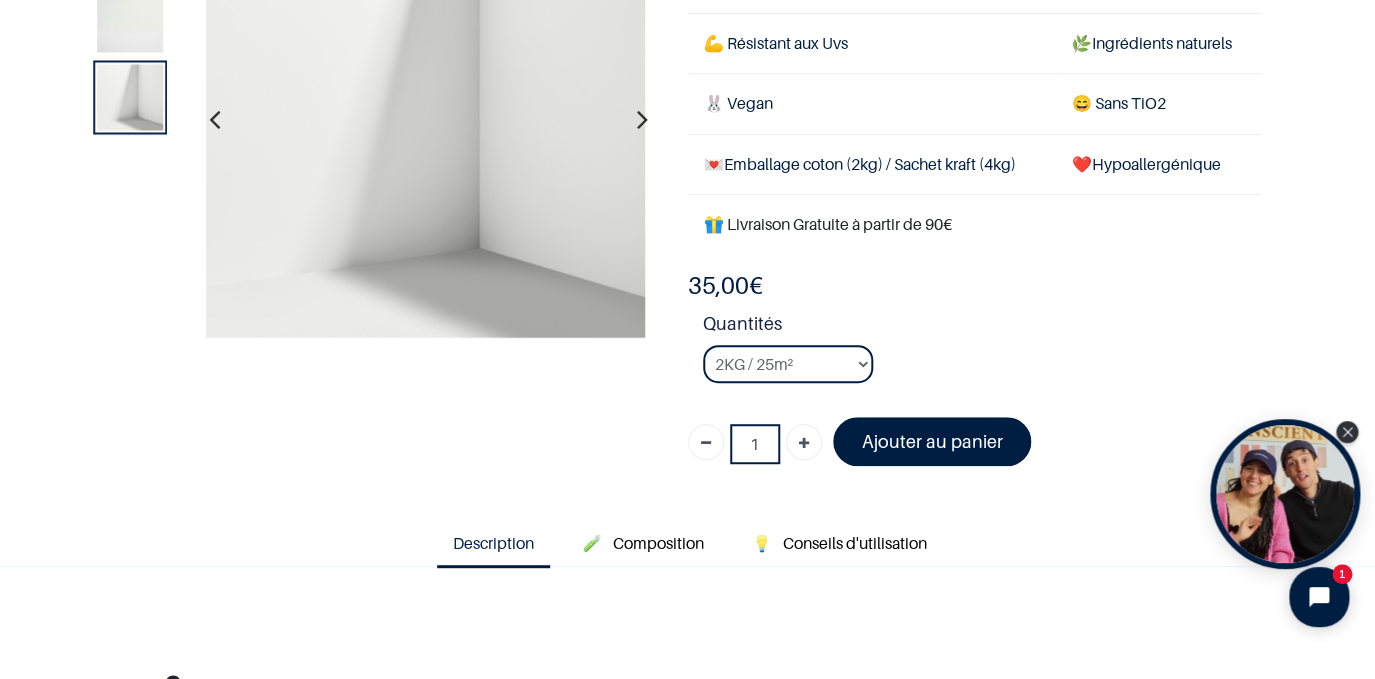 scroll, scrollTop: 201, scrollLeft: 0, axis: vertical 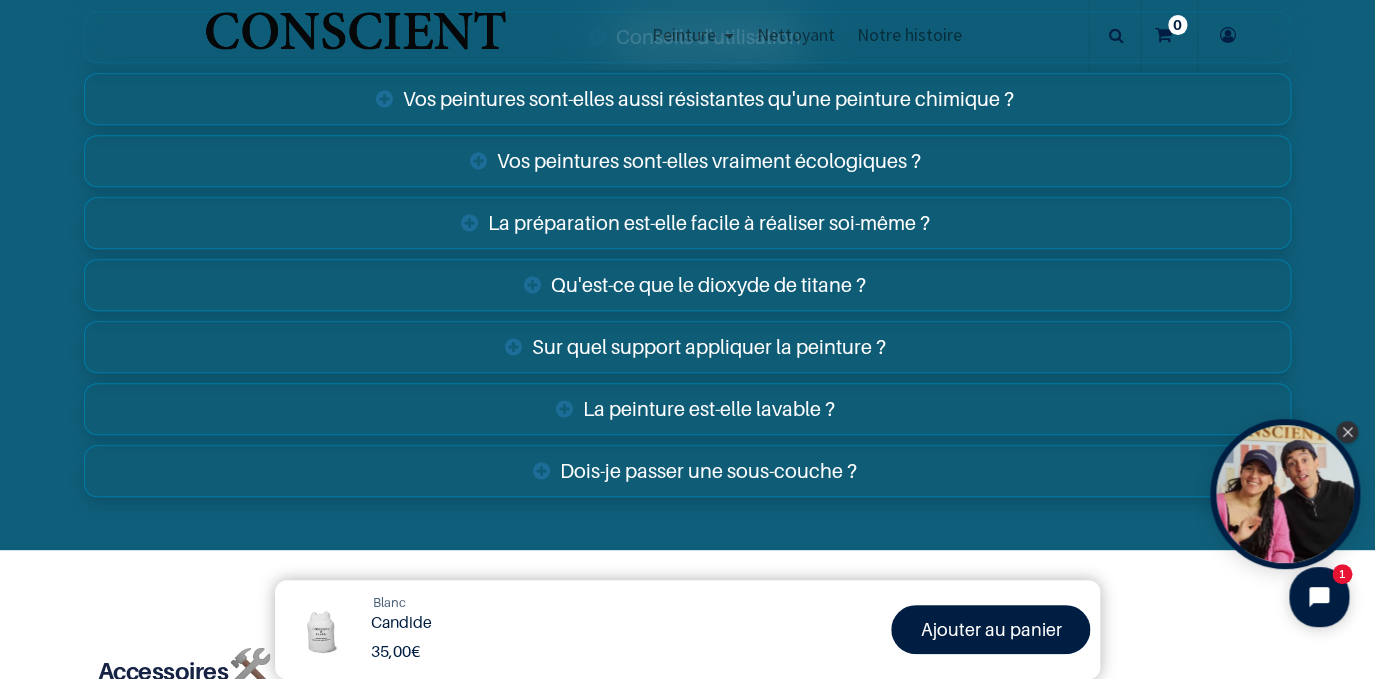 click on "Sur quel support appliquer la peinture ?" at bounding box center (688, 347) 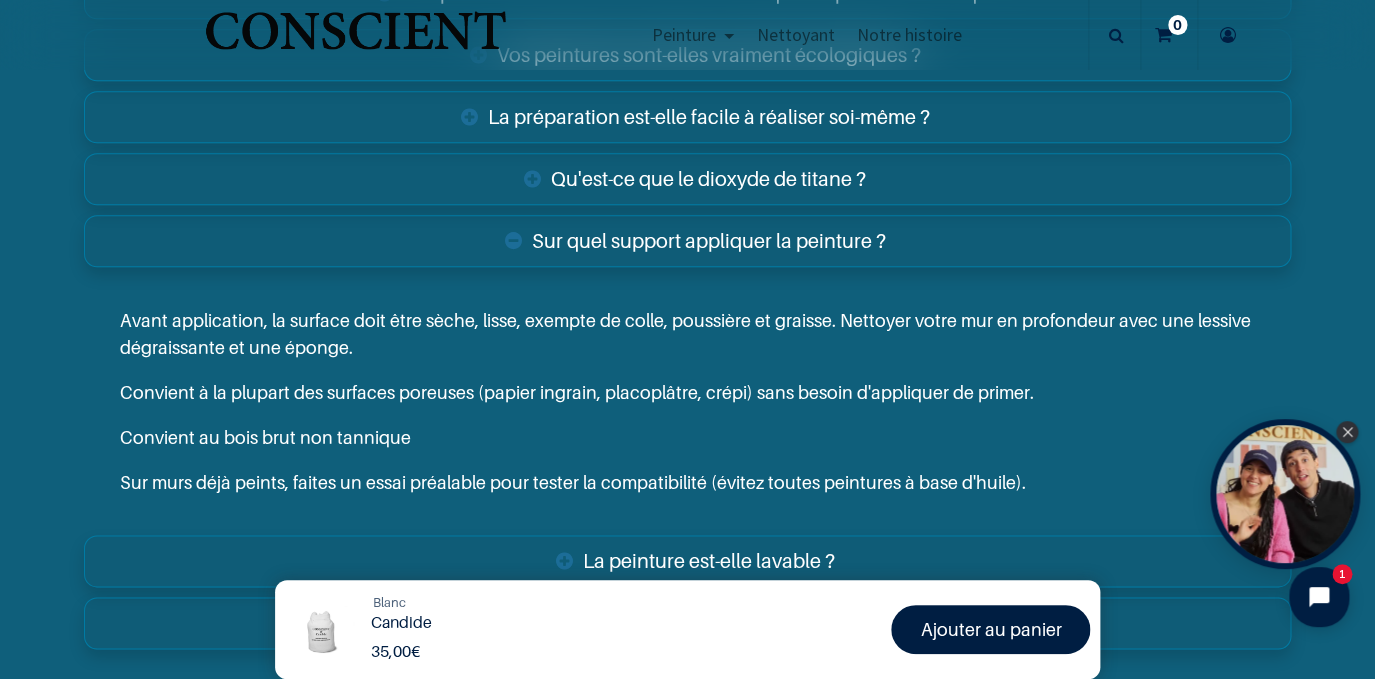 scroll, scrollTop: 3367, scrollLeft: 0, axis: vertical 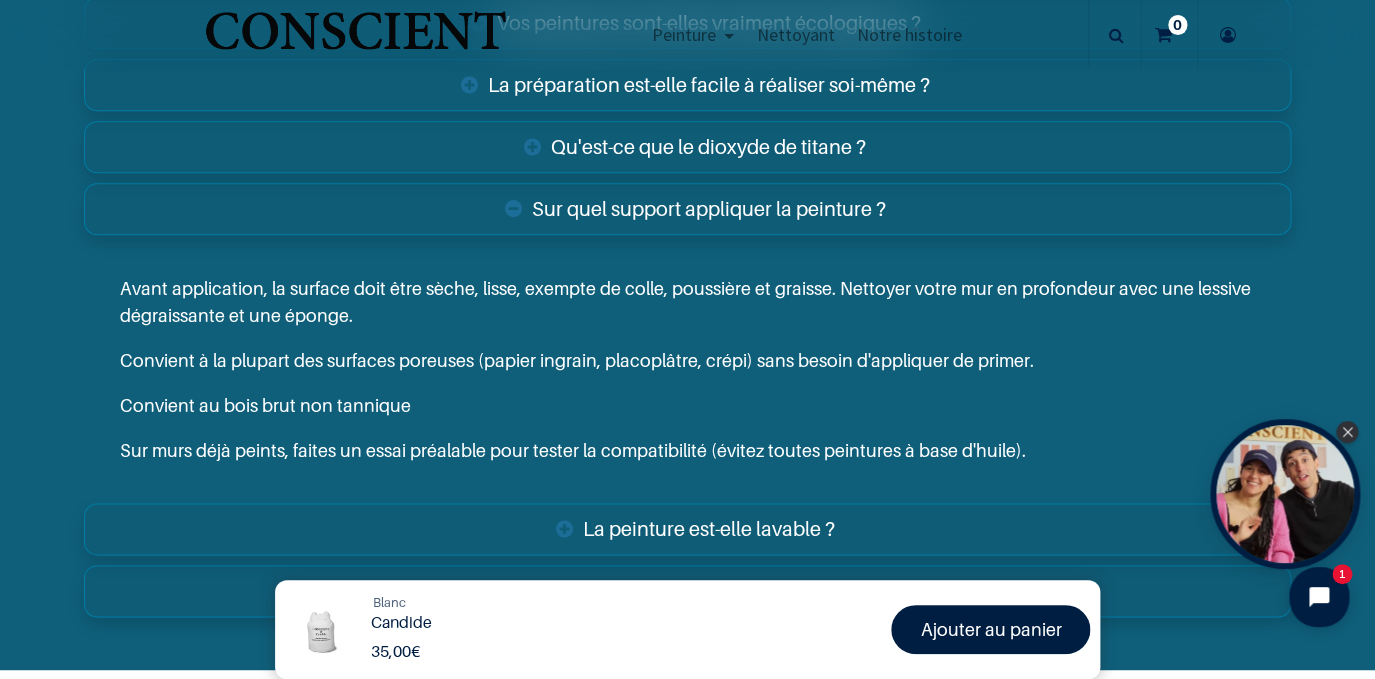 click on "La peinture est-elle lavable ?" at bounding box center [688, 529] 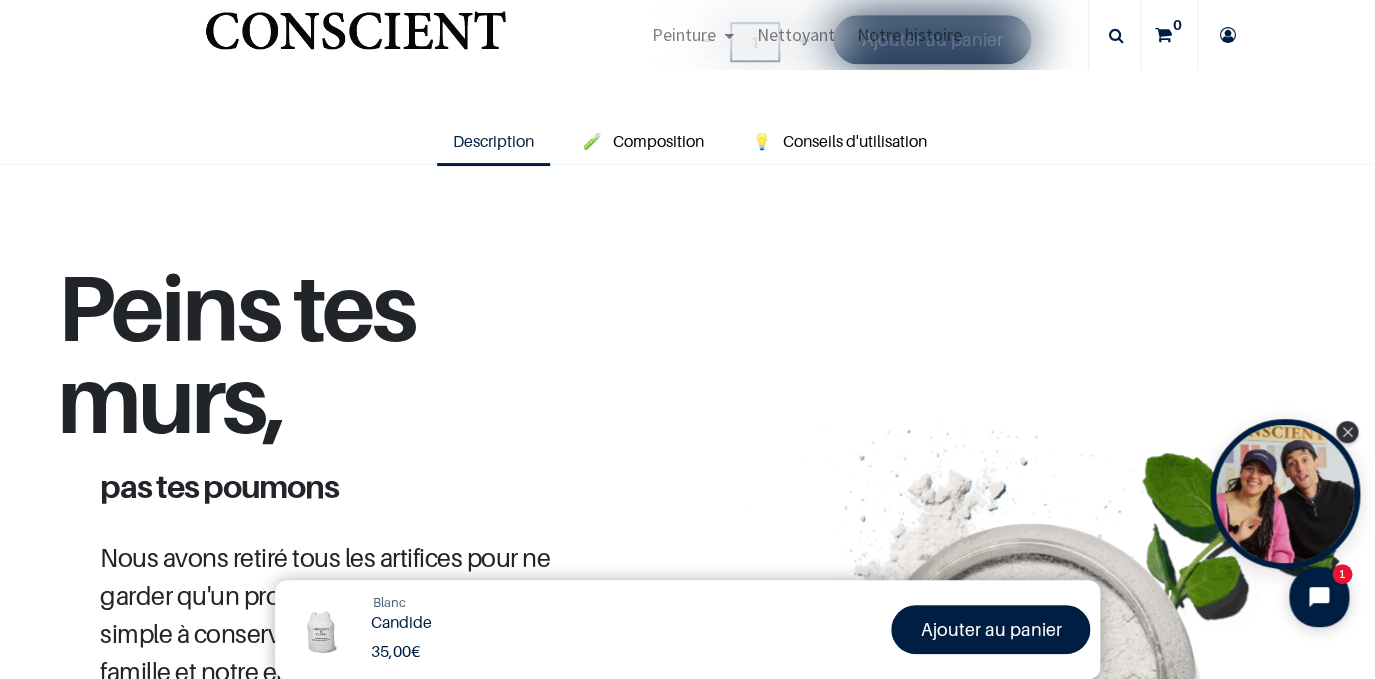 scroll, scrollTop: 0, scrollLeft: 0, axis: both 